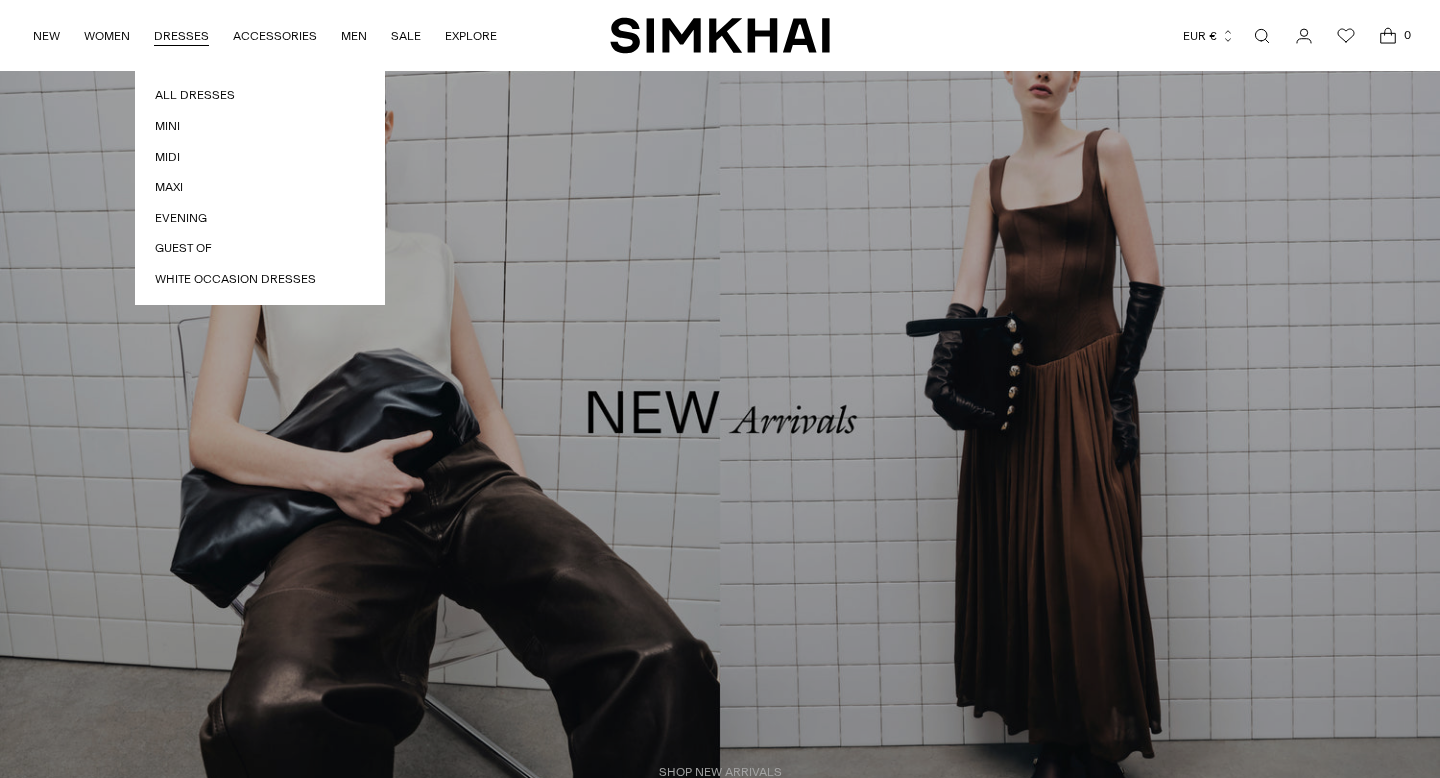 scroll, scrollTop: 0, scrollLeft: 0, axis: both 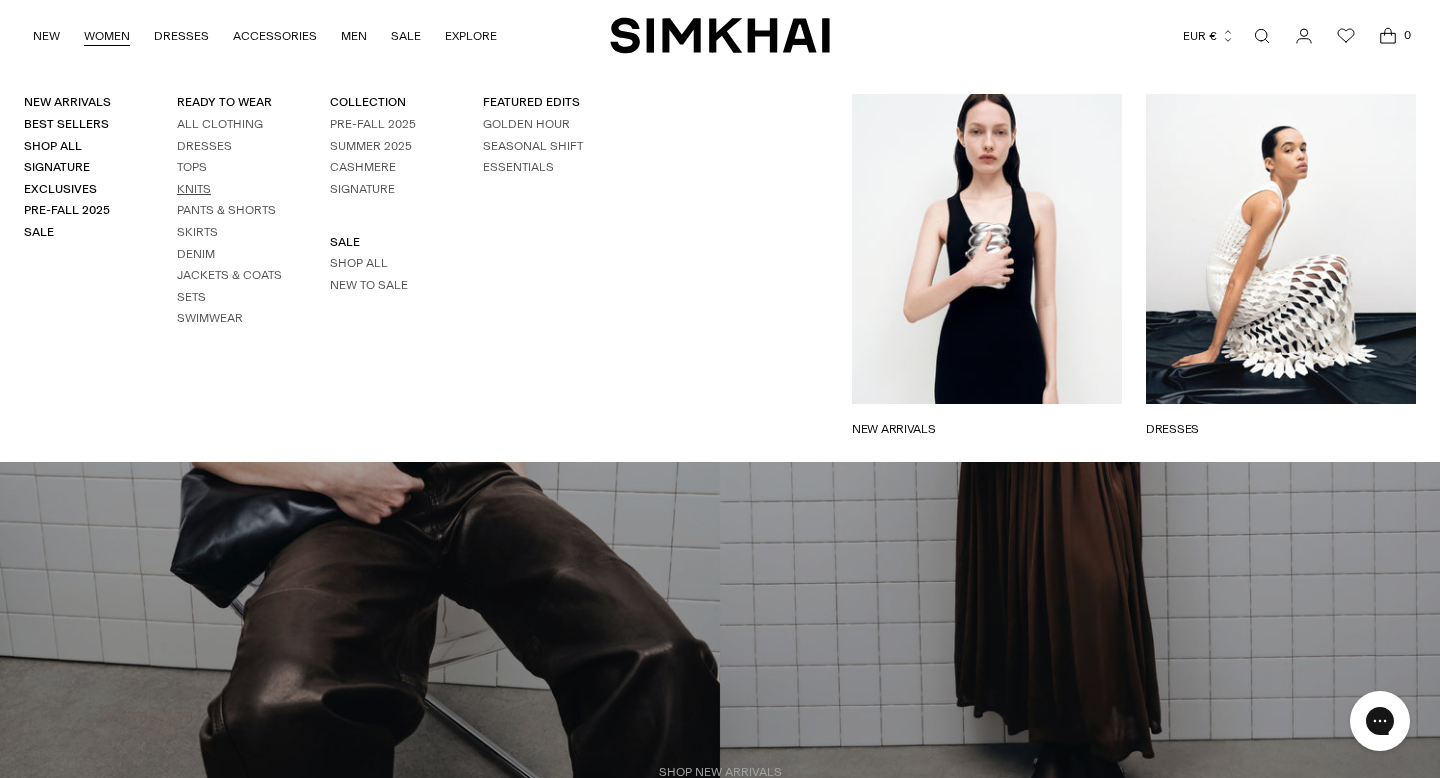 click on "Knits" at bounding box center (194, 189) 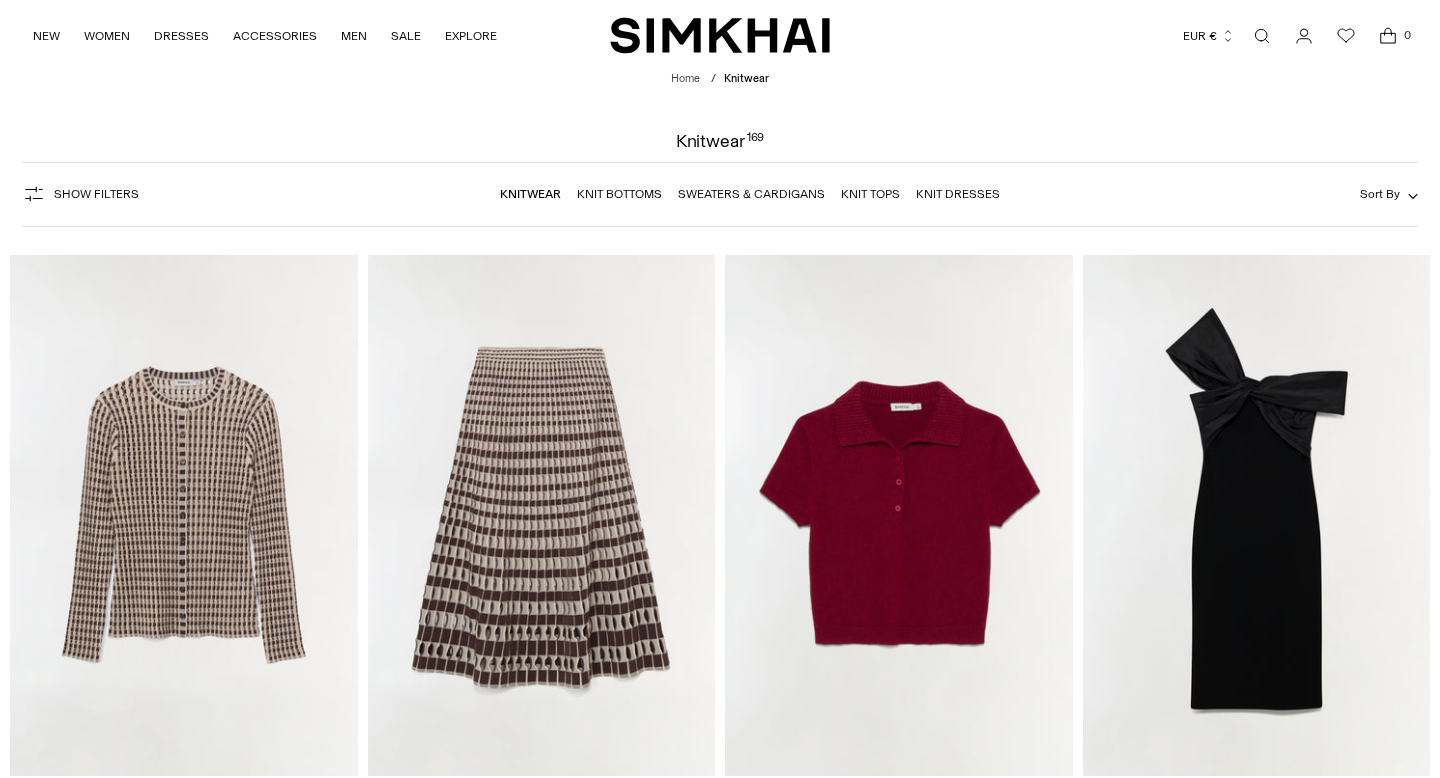 scroll, scrollTop: 0, scrollLeft: 0, axis: both 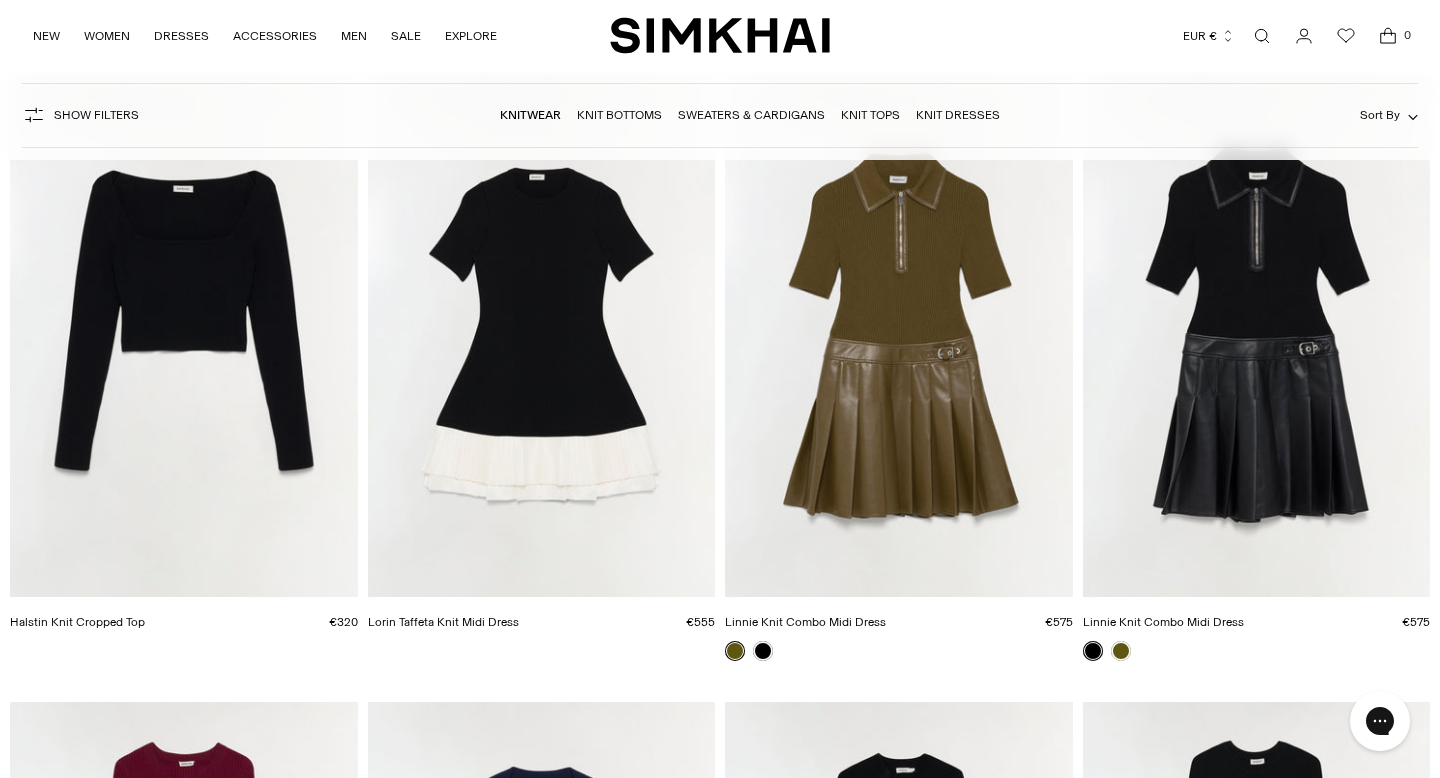 click at bounding box center (0, 0) 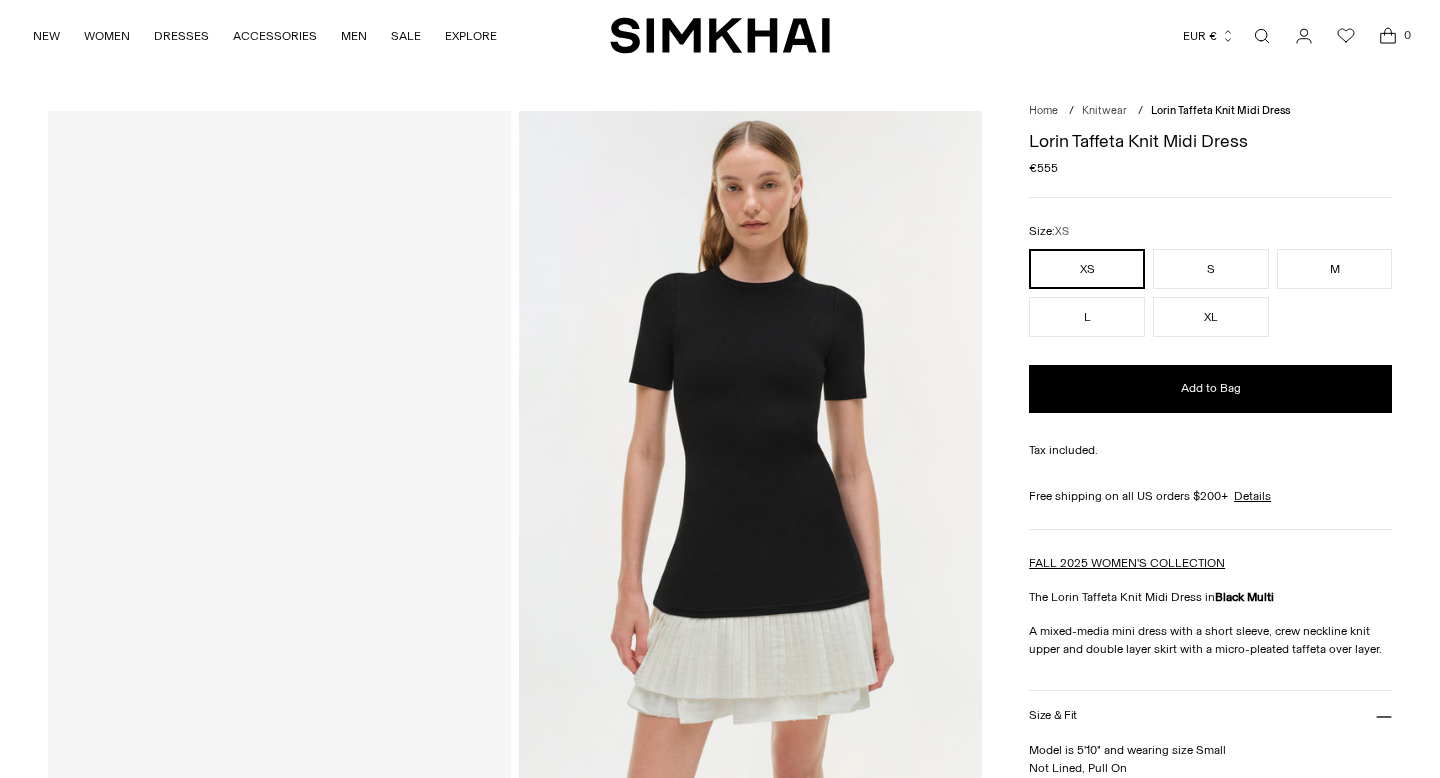 scroll, scrollTop: 0, scrollLeft: 0, axis: both 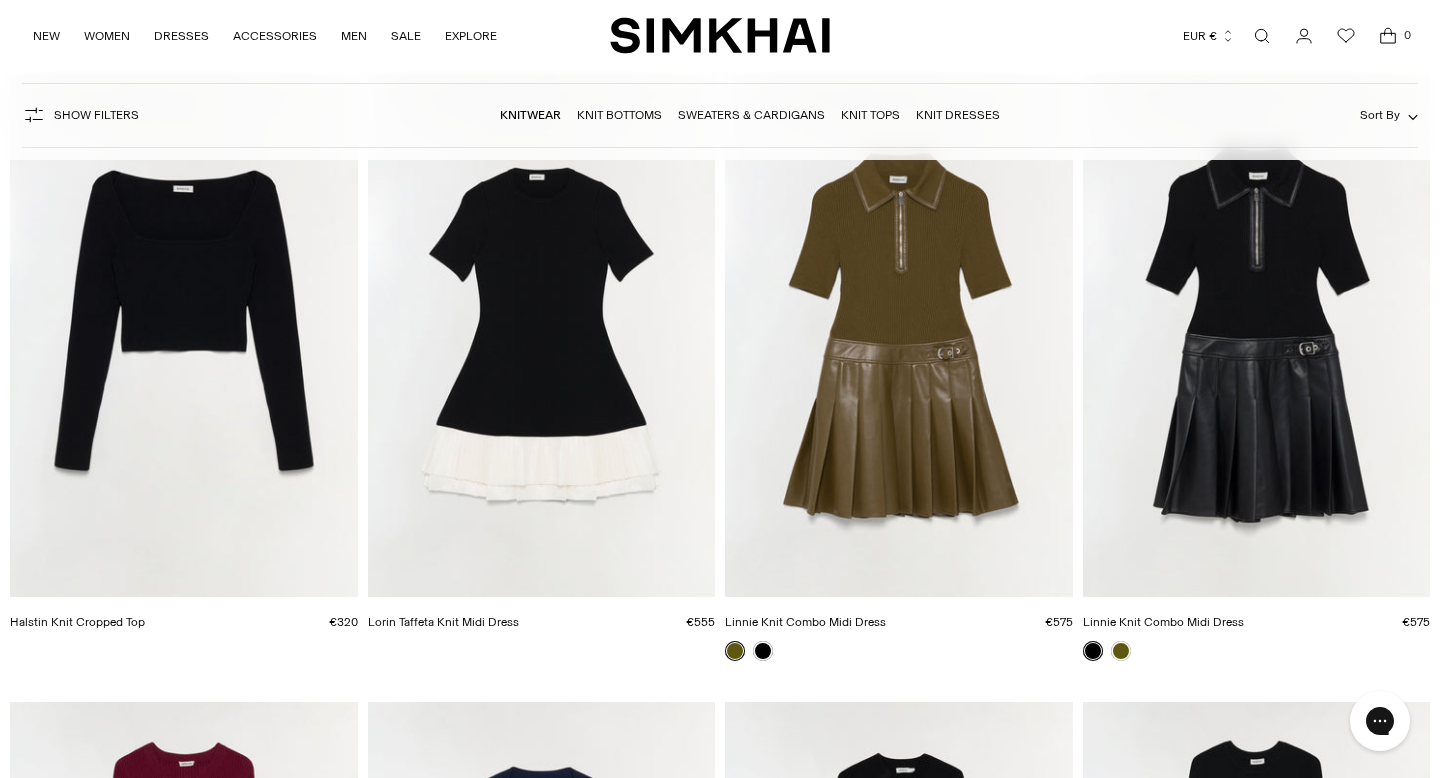 click at bounding box center (0, 0) 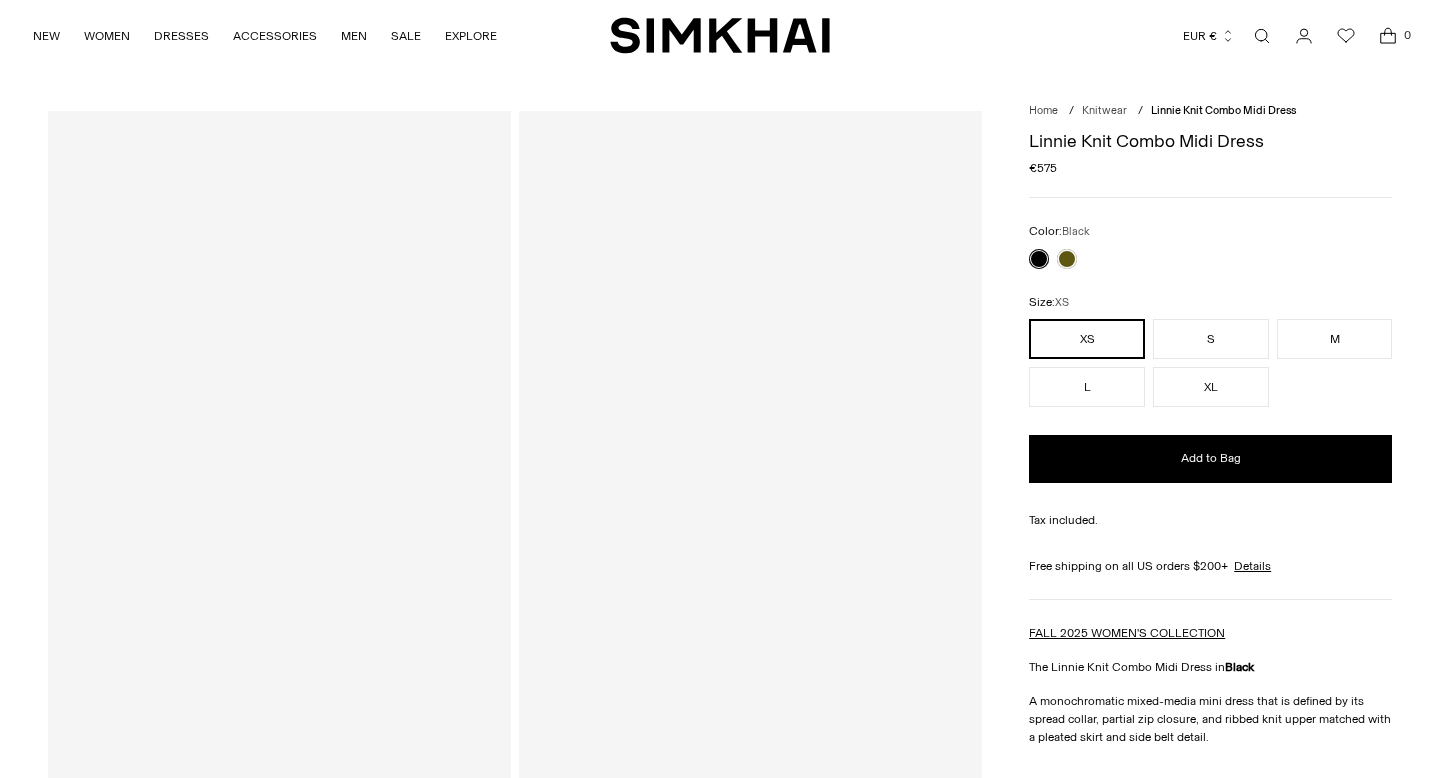 scroll, scrollTop: 0, scrollLeft: 0, axis: both 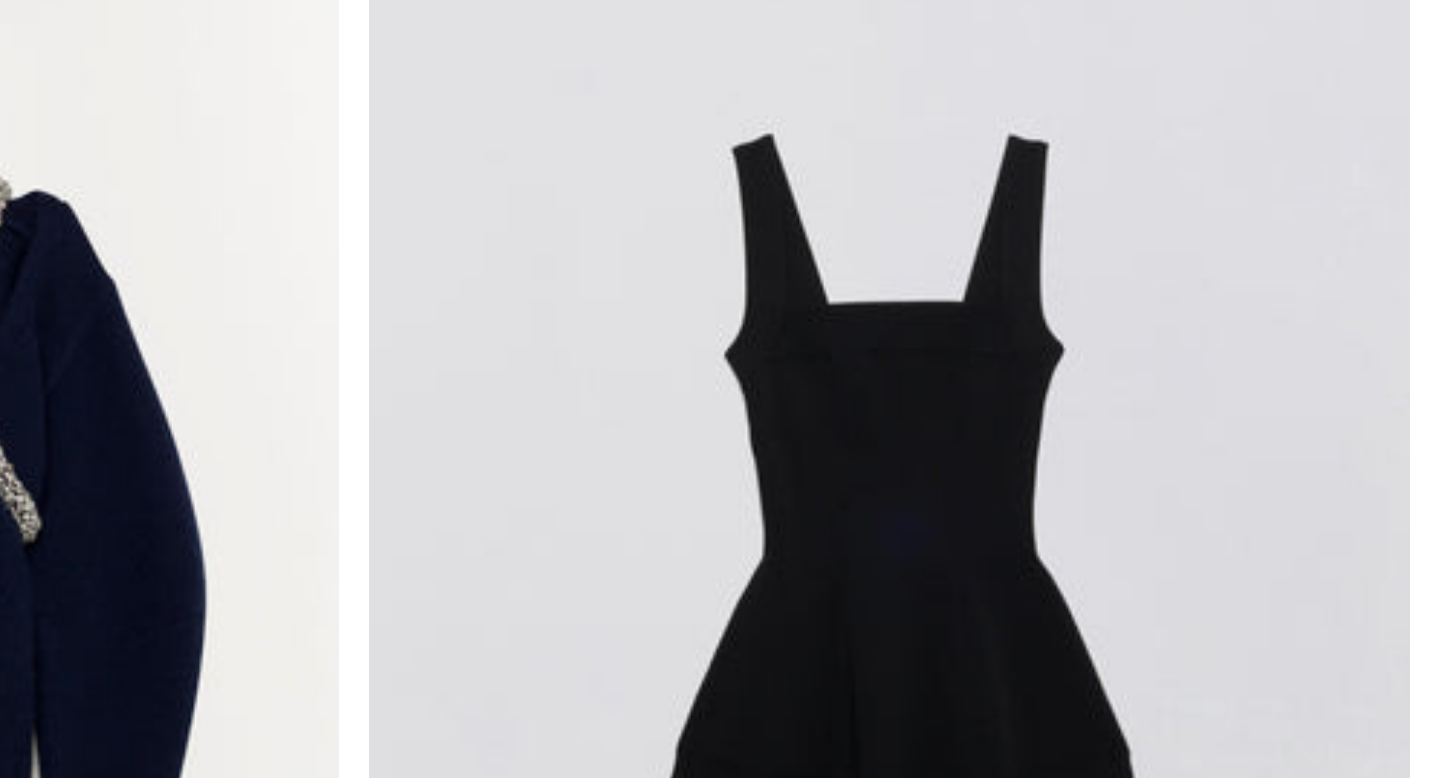 click at bounding box center [0, 0] 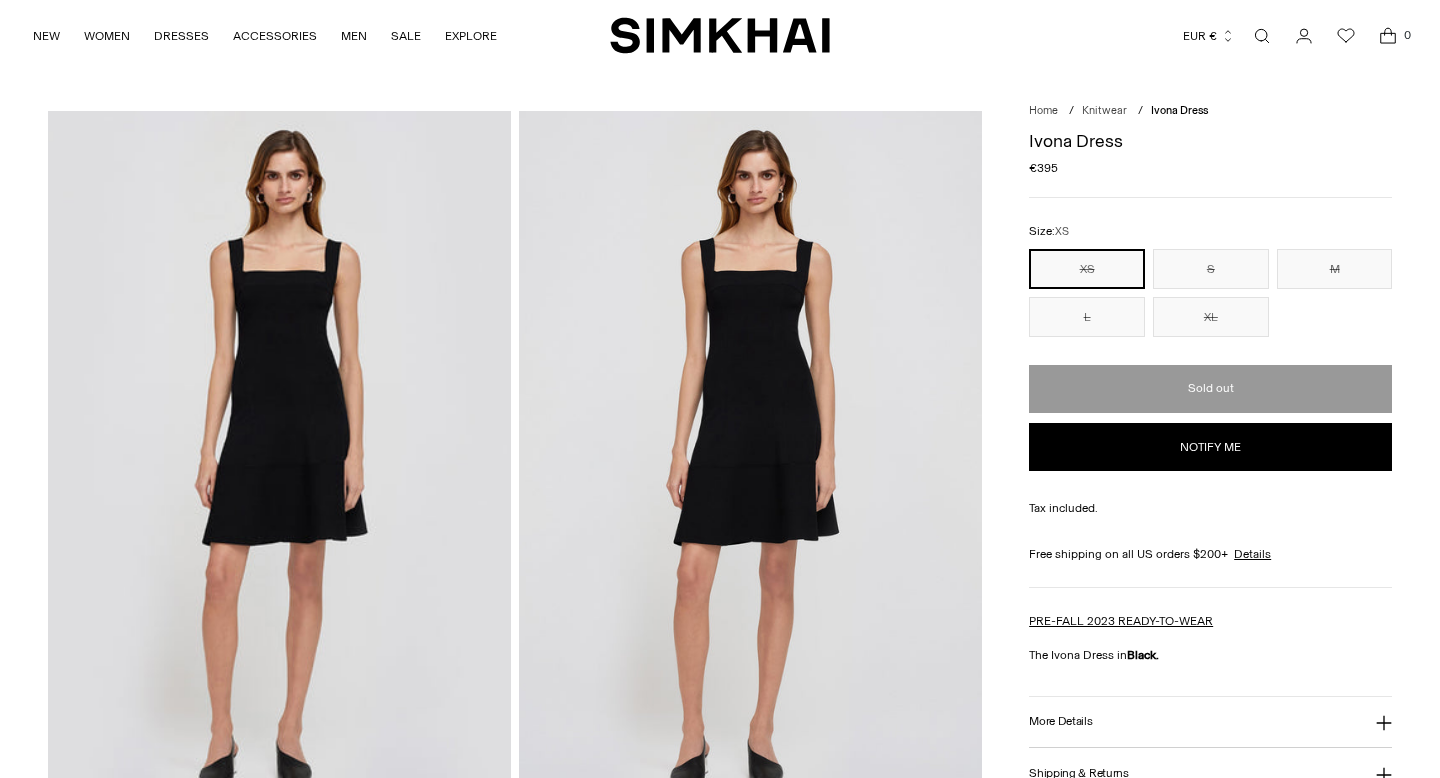 scroll, scrollTop: 0, scrollLeft: 0, axis: both 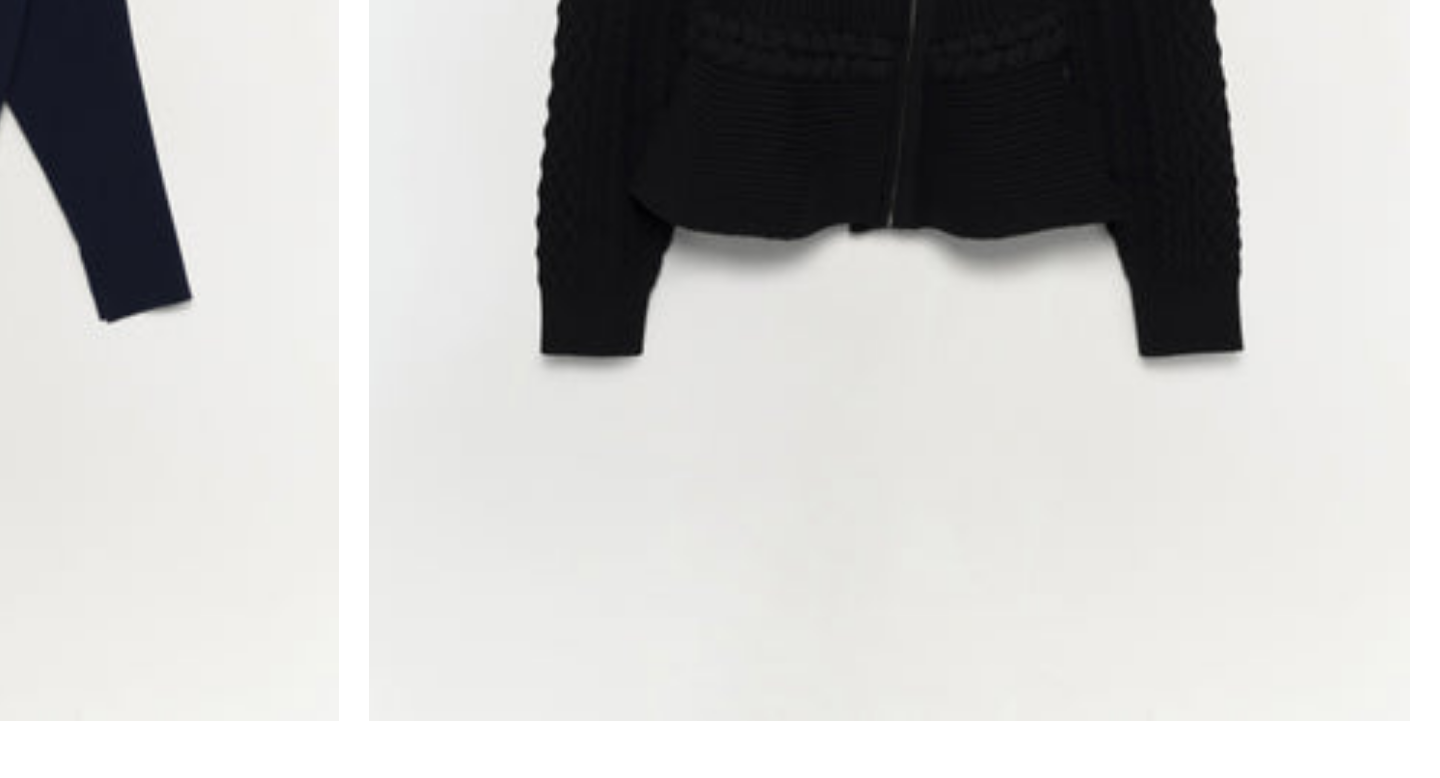 click at bounding box center [0, 0] 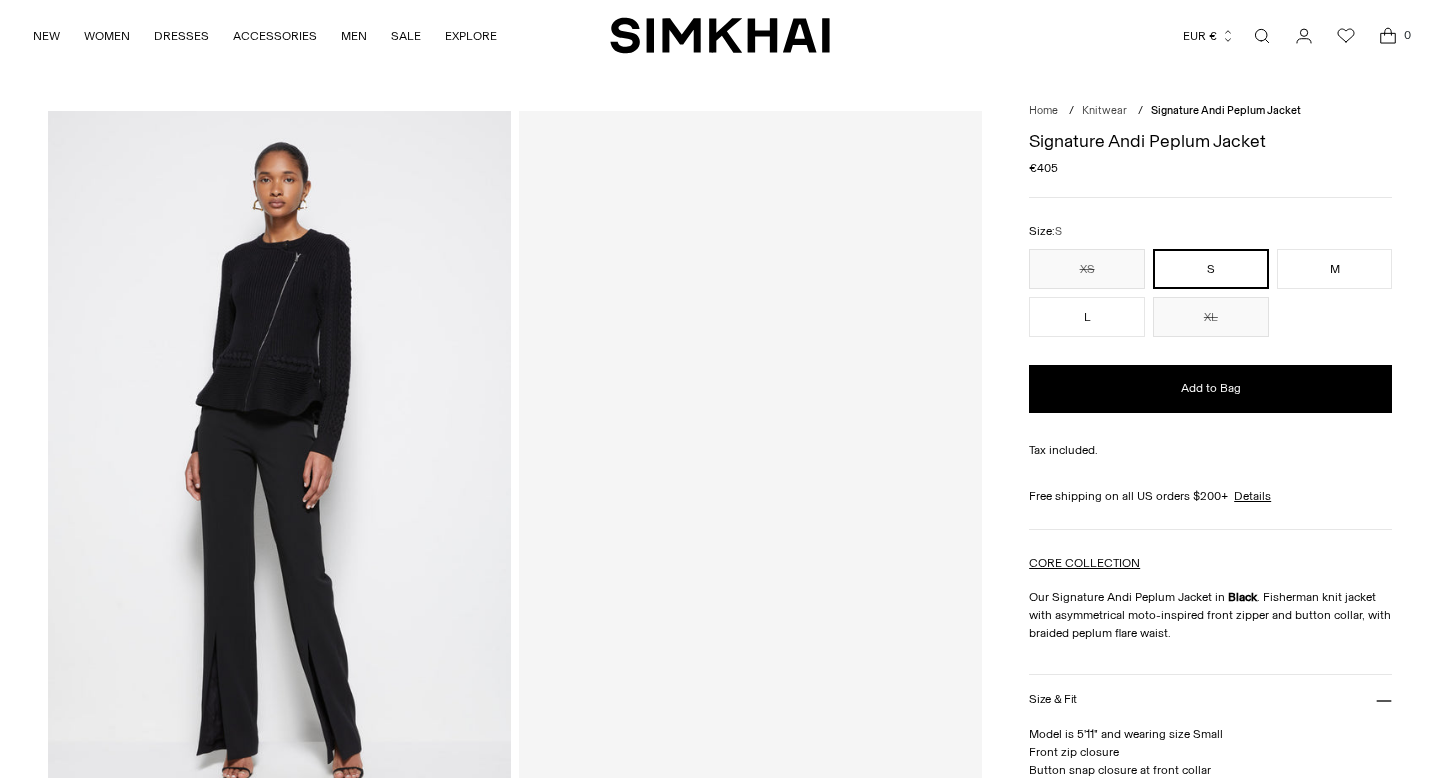 scroll, scrollTop: 0, scrollLeft: 0, axis: both 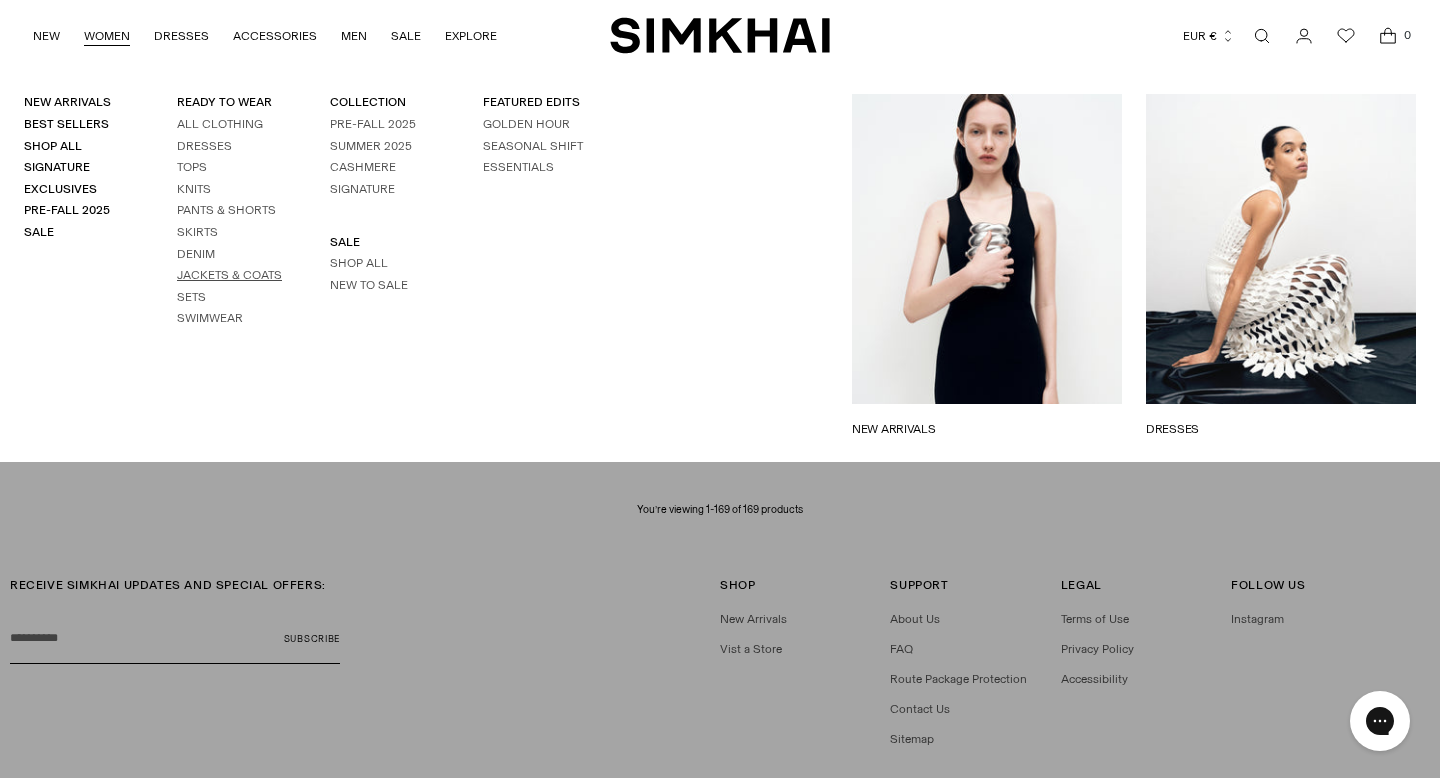 click on "Jackets & Coats" at bounding box center (229, 275) 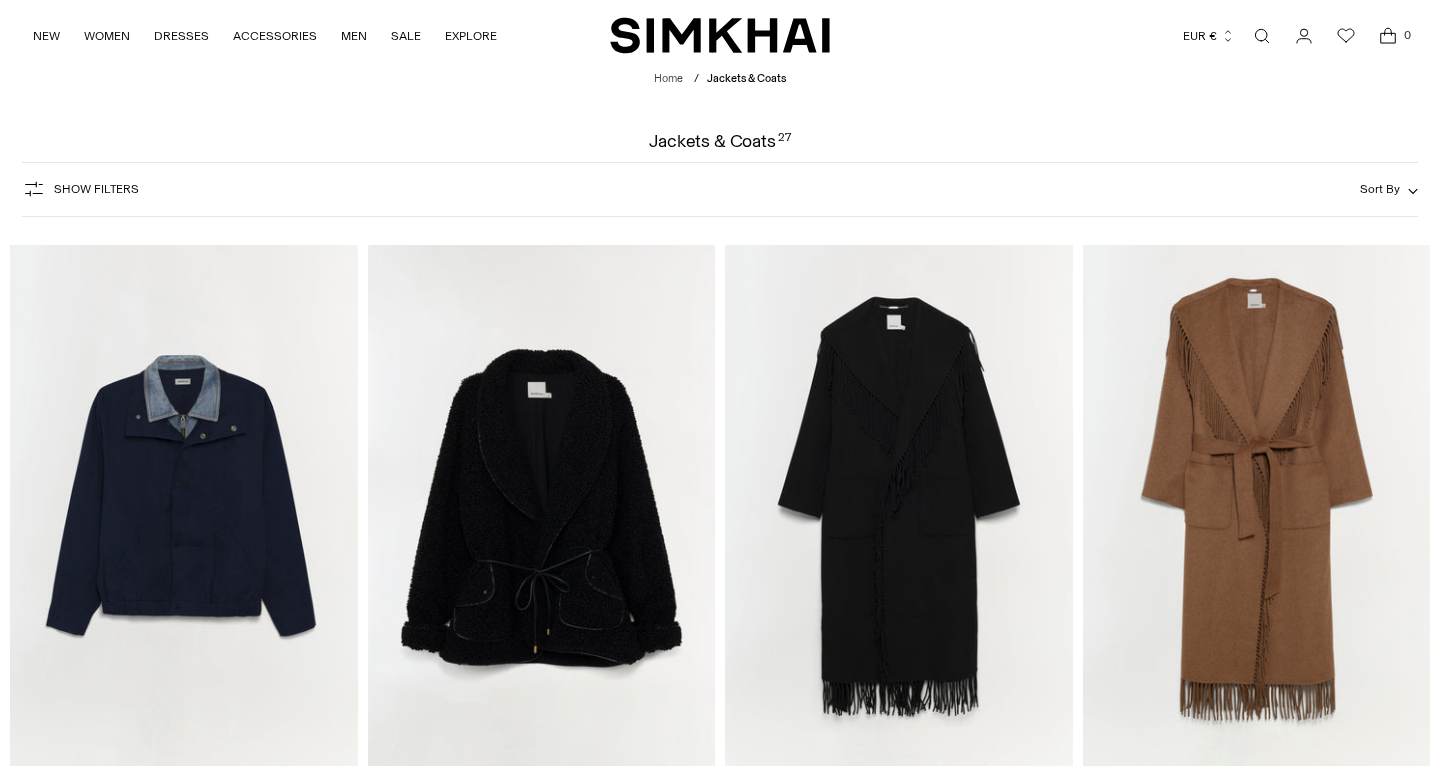scroll, scrollTop: 0, scrollLeft: 0, axis: both 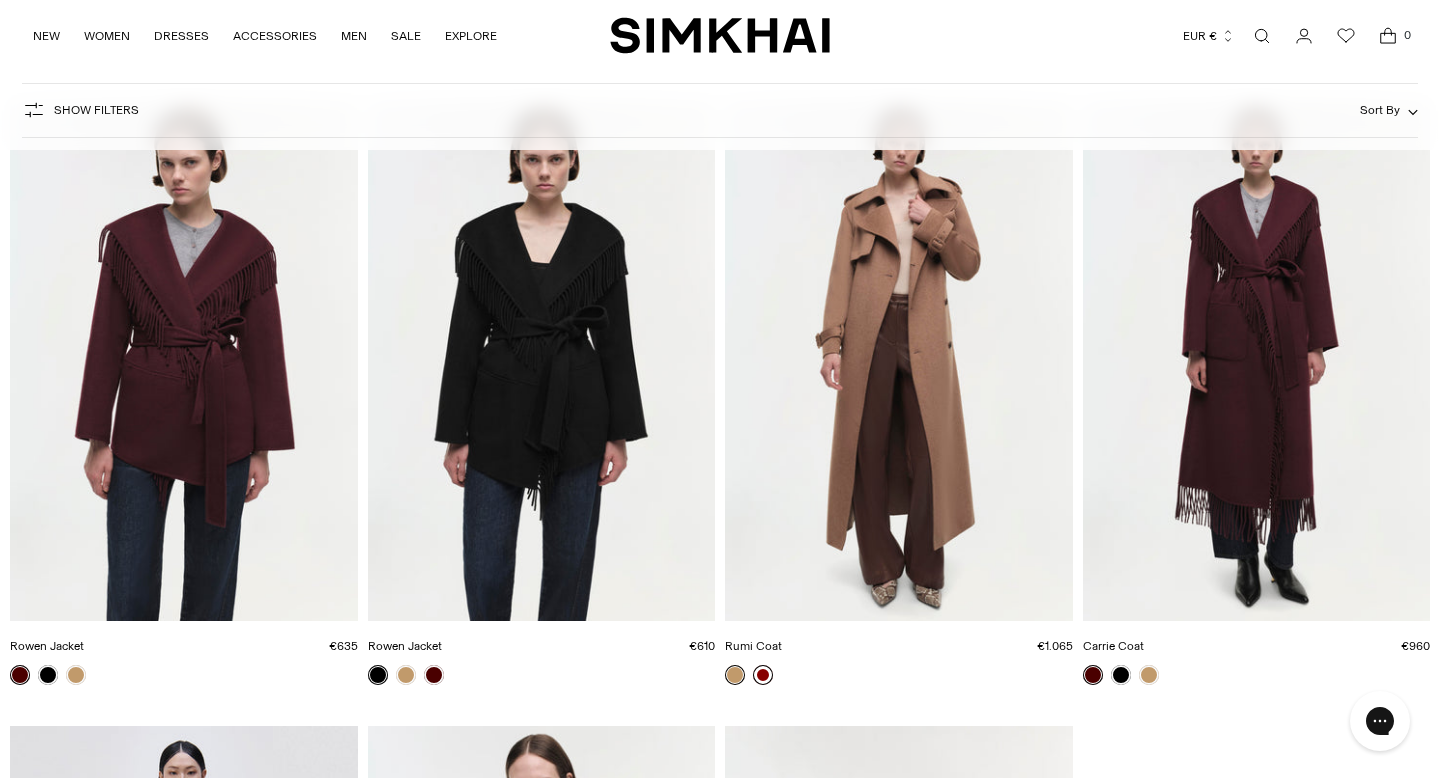 click at bounding box center [763, 675] 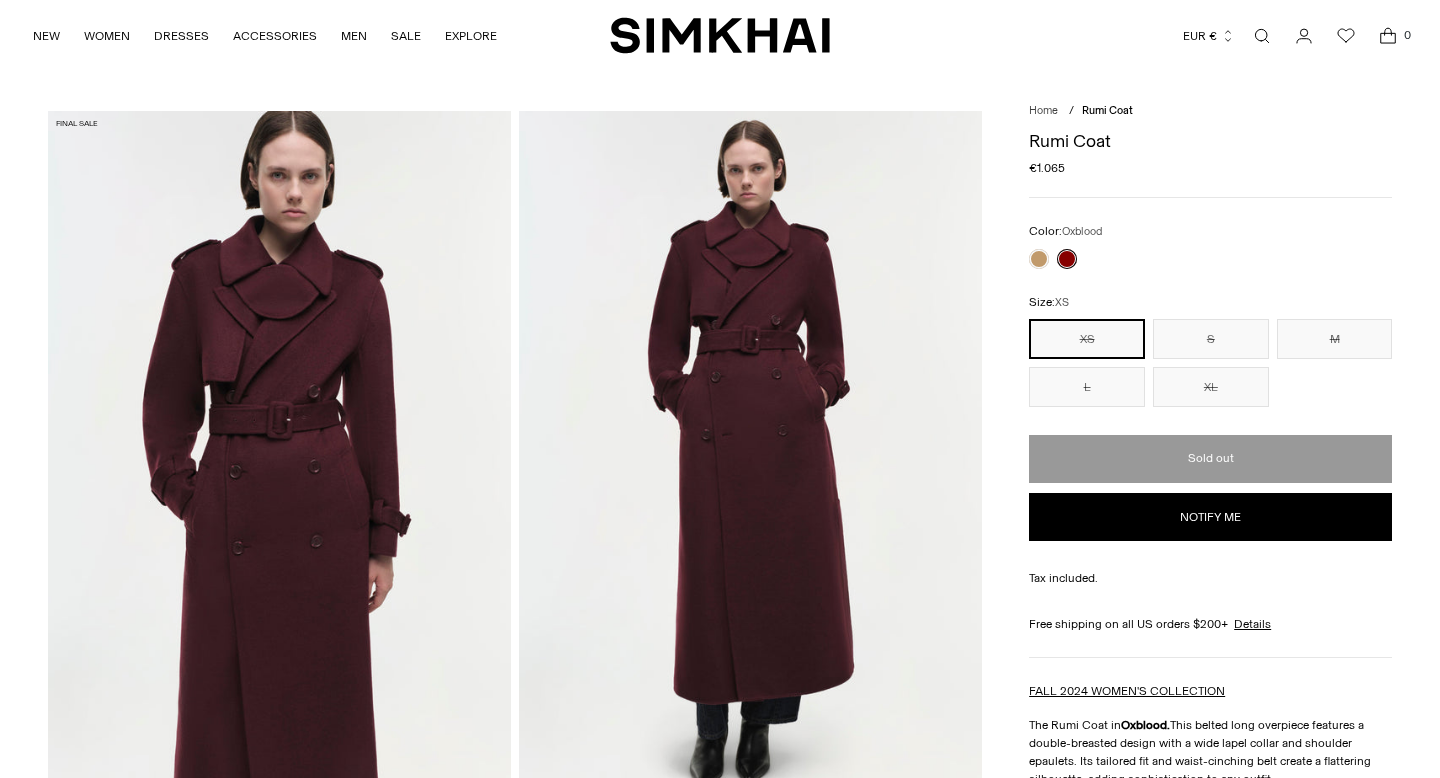 scroll, scrollTop: 0, scrollLeft: 0, axis: both 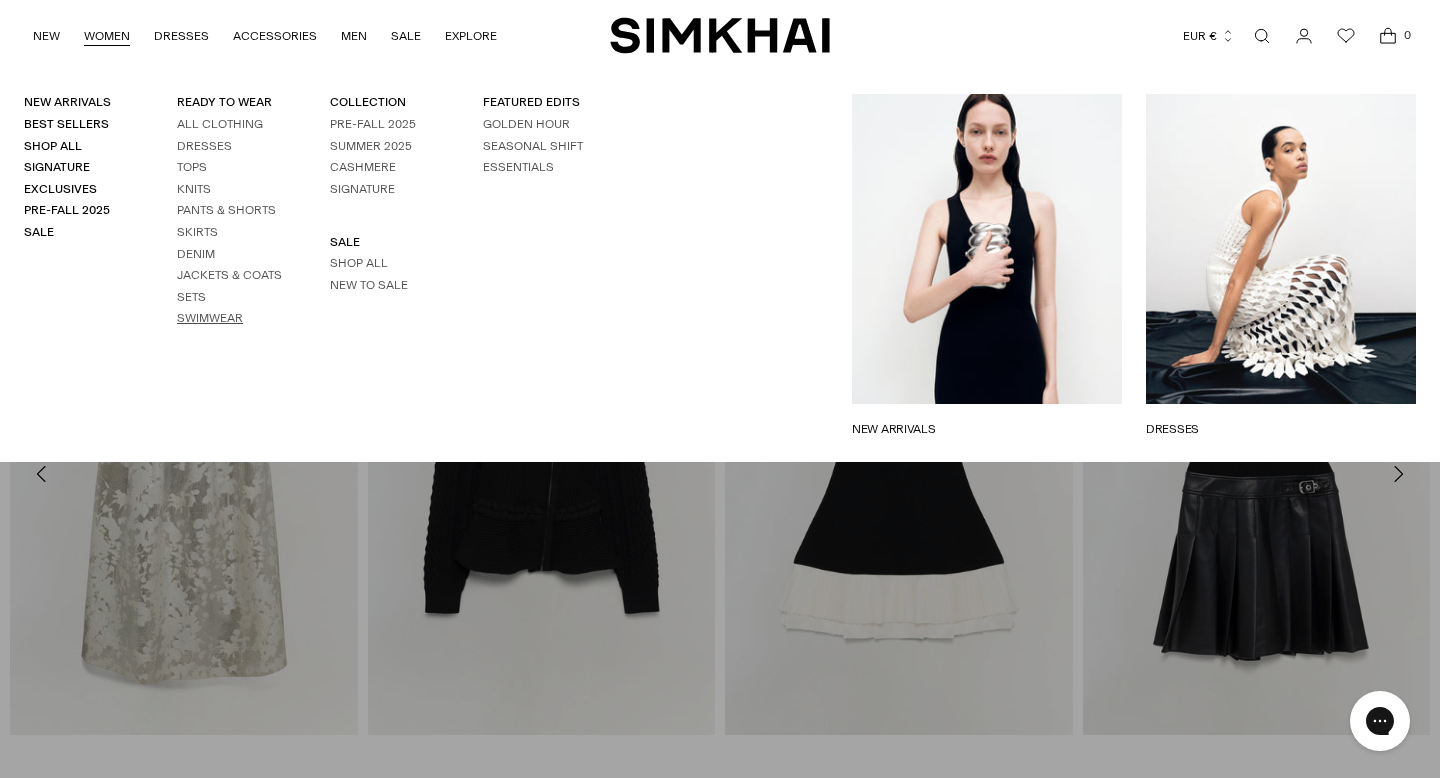 click on "Swimwear" at bounding box center (210, 318) 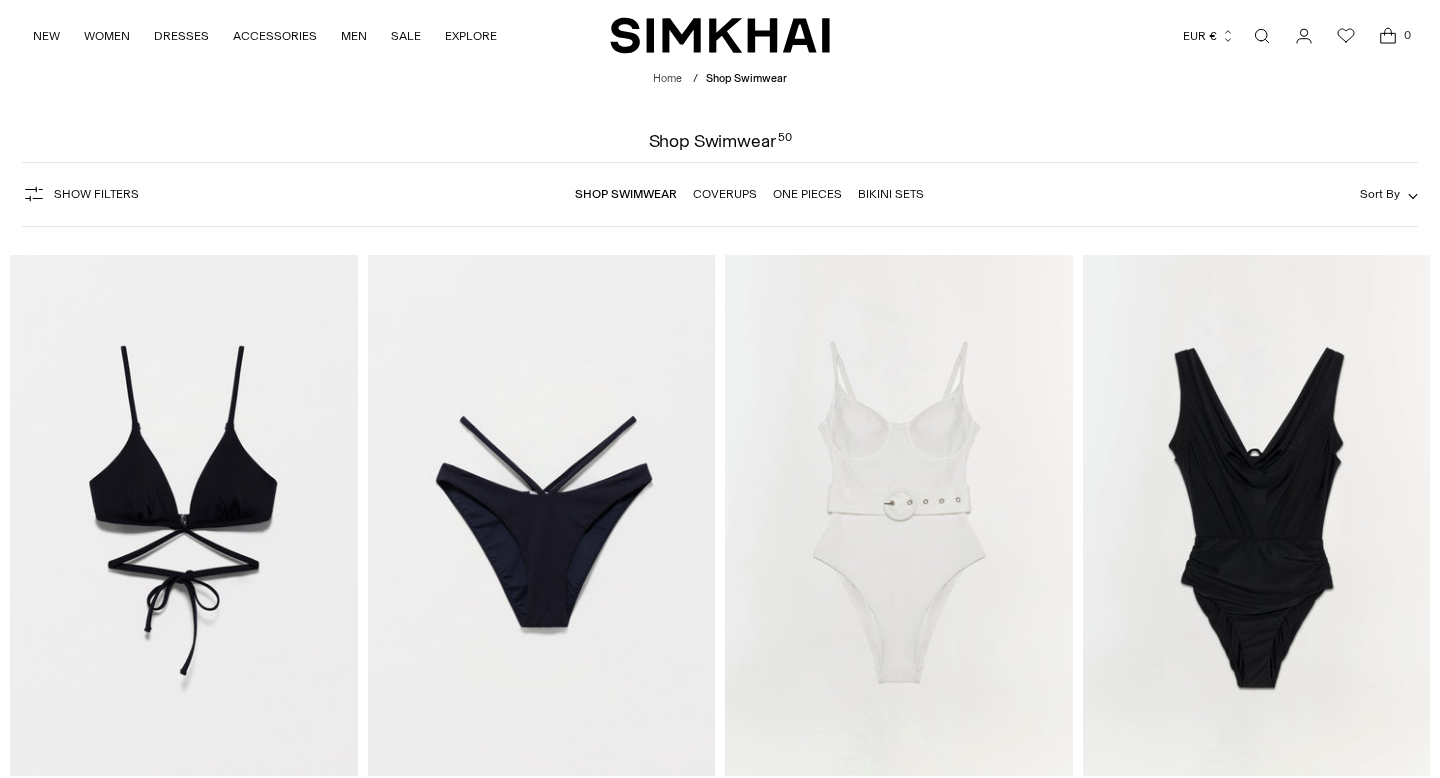 scroll, scrollTop: 0, scrollLeft: 0, axis: both 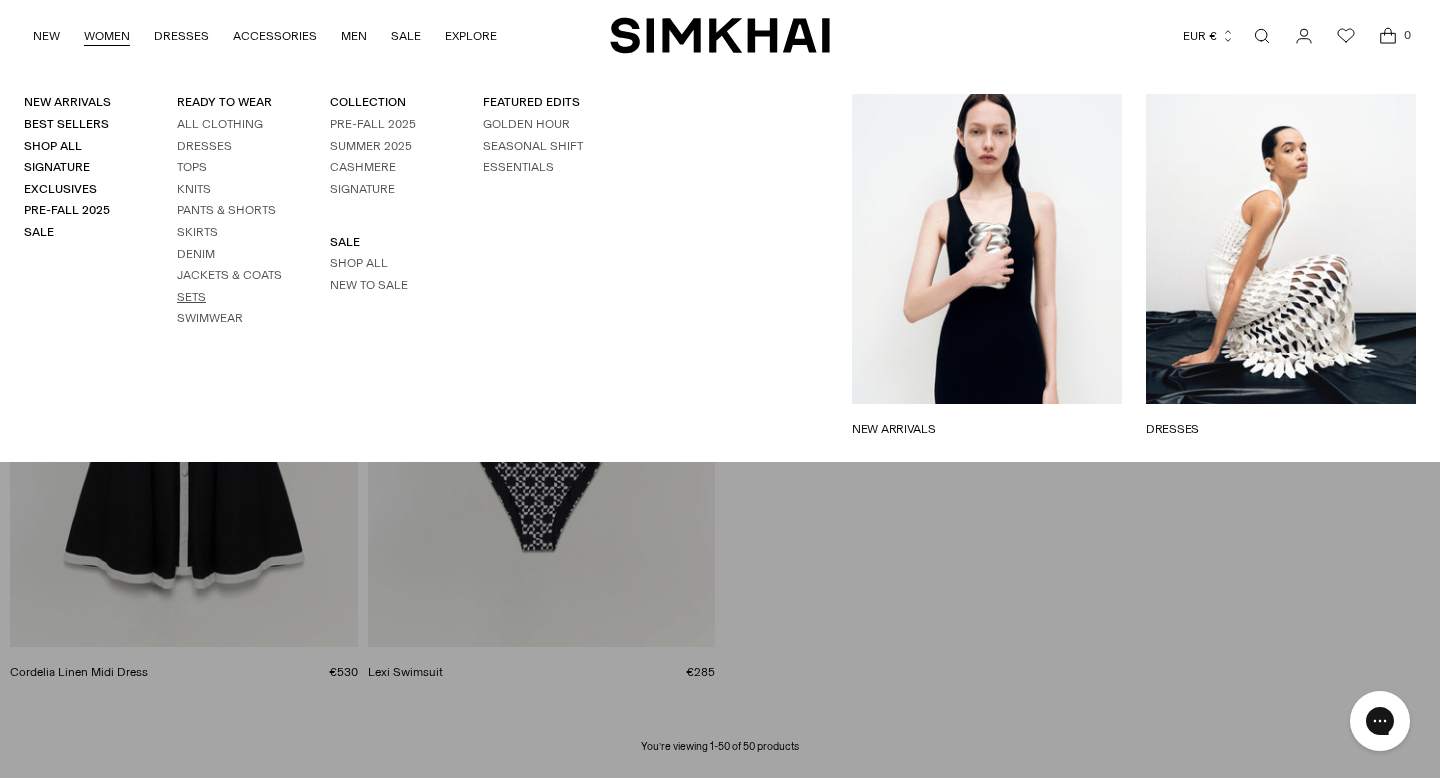 click on "Sets" at bounding box center (191, 297) 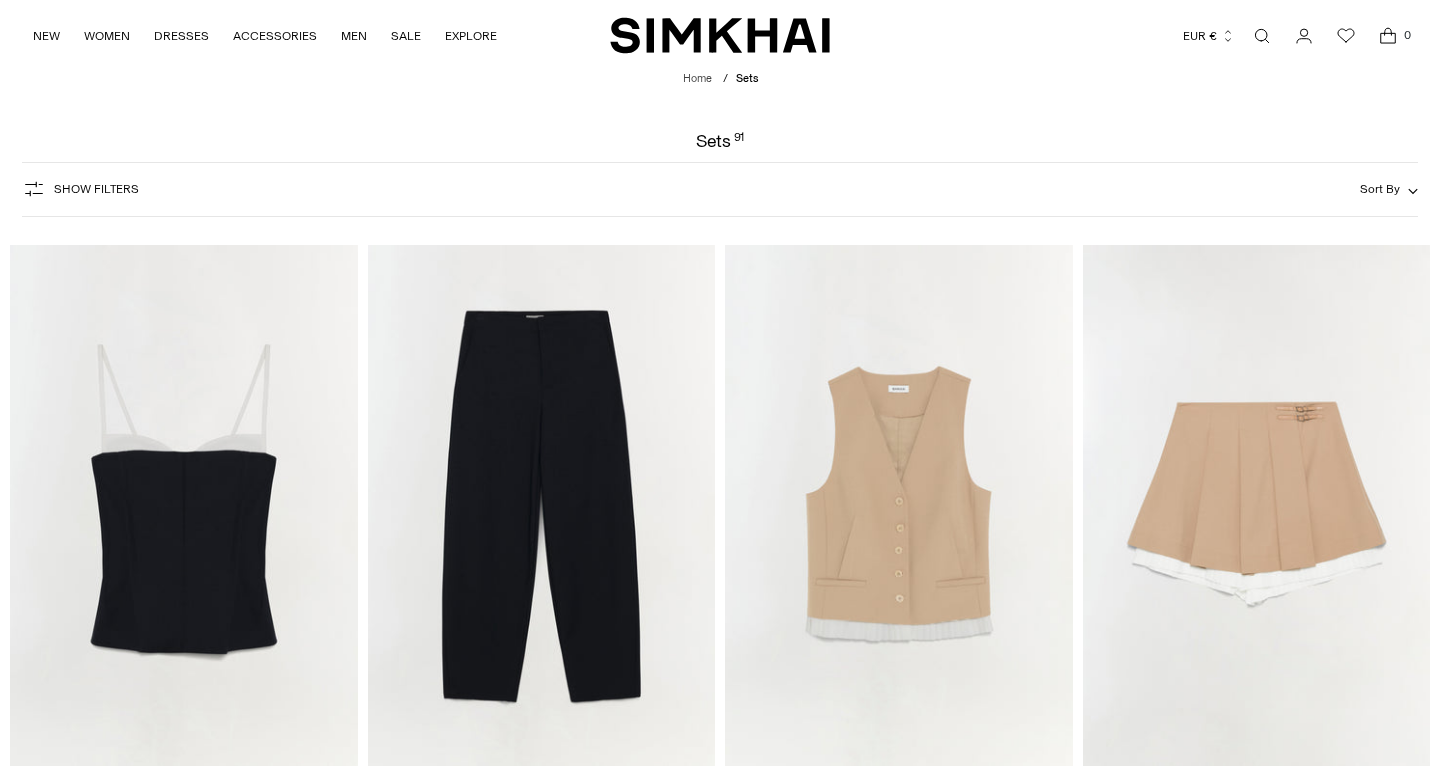 scroll, scrollTop: 0, scrollLeft: 0, axis: both 